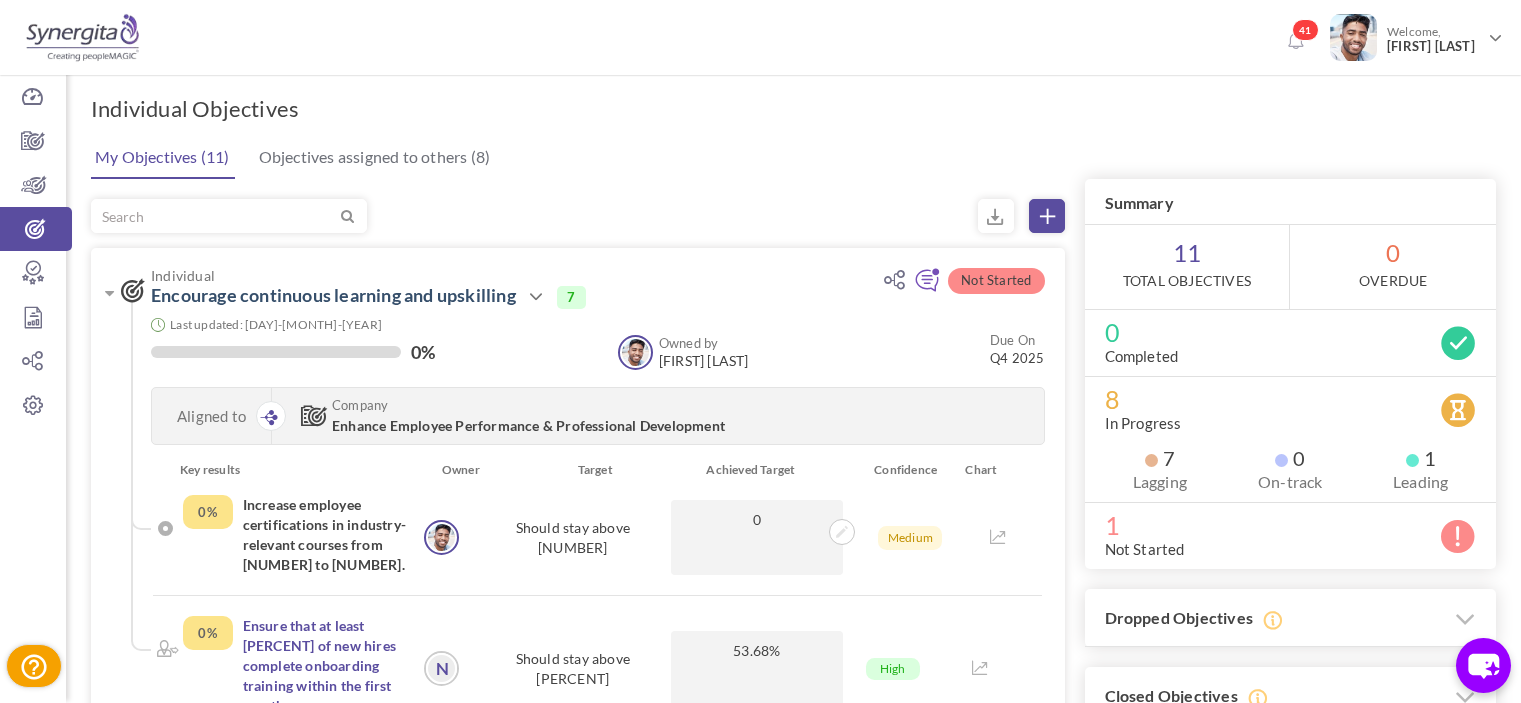 scroll, scrollTop: 0, scrollLeft: 0, axis: both 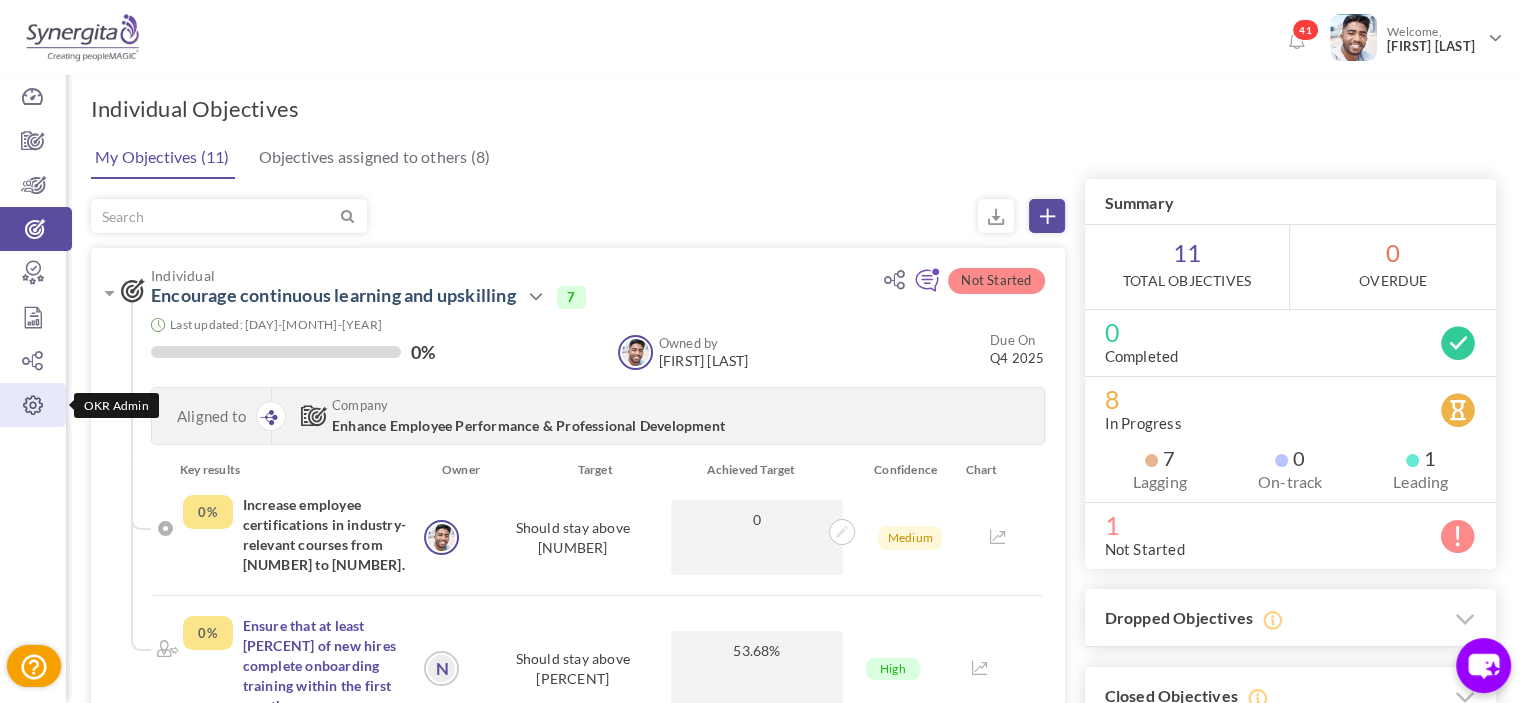 click at bounding box center [33, 405] 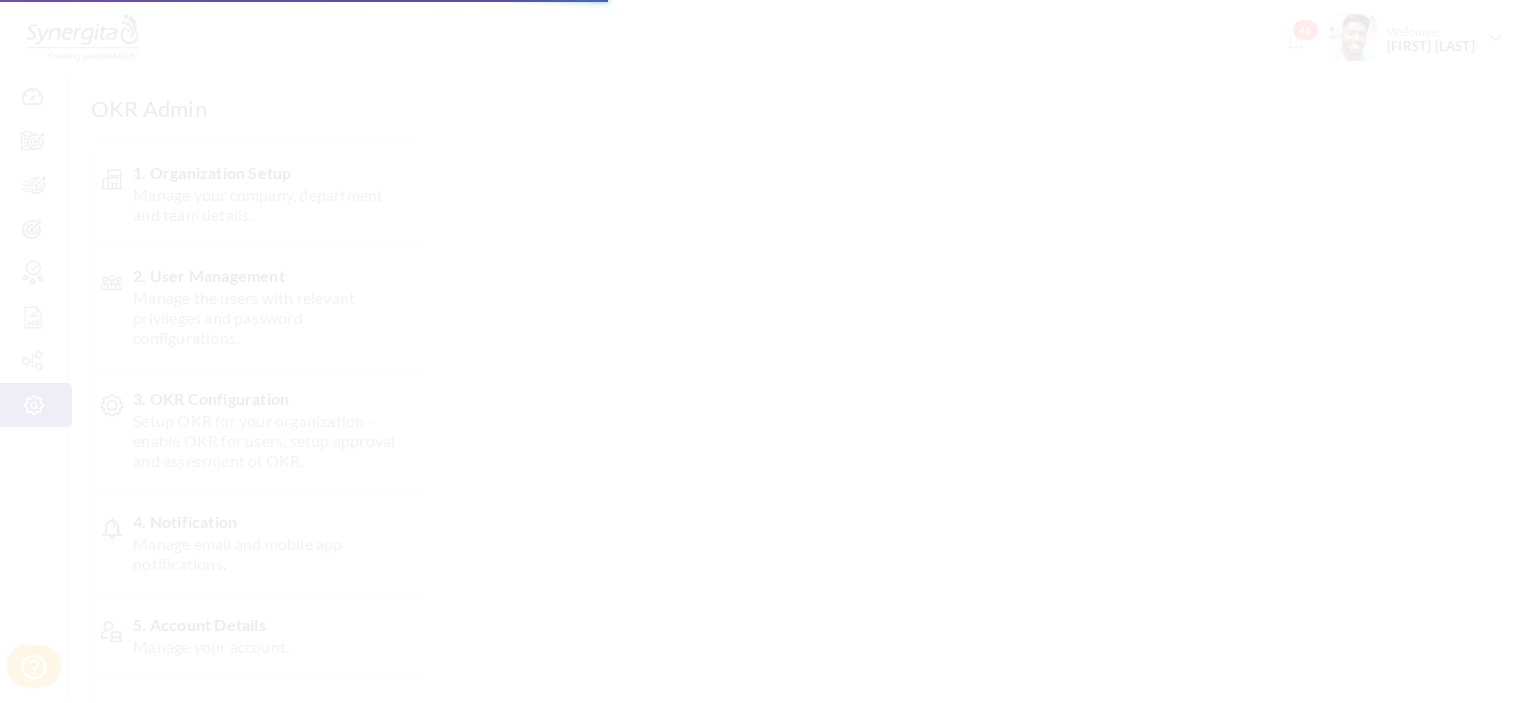 scroll, scrollTop: 0, scrollLeft: 0, axis: both 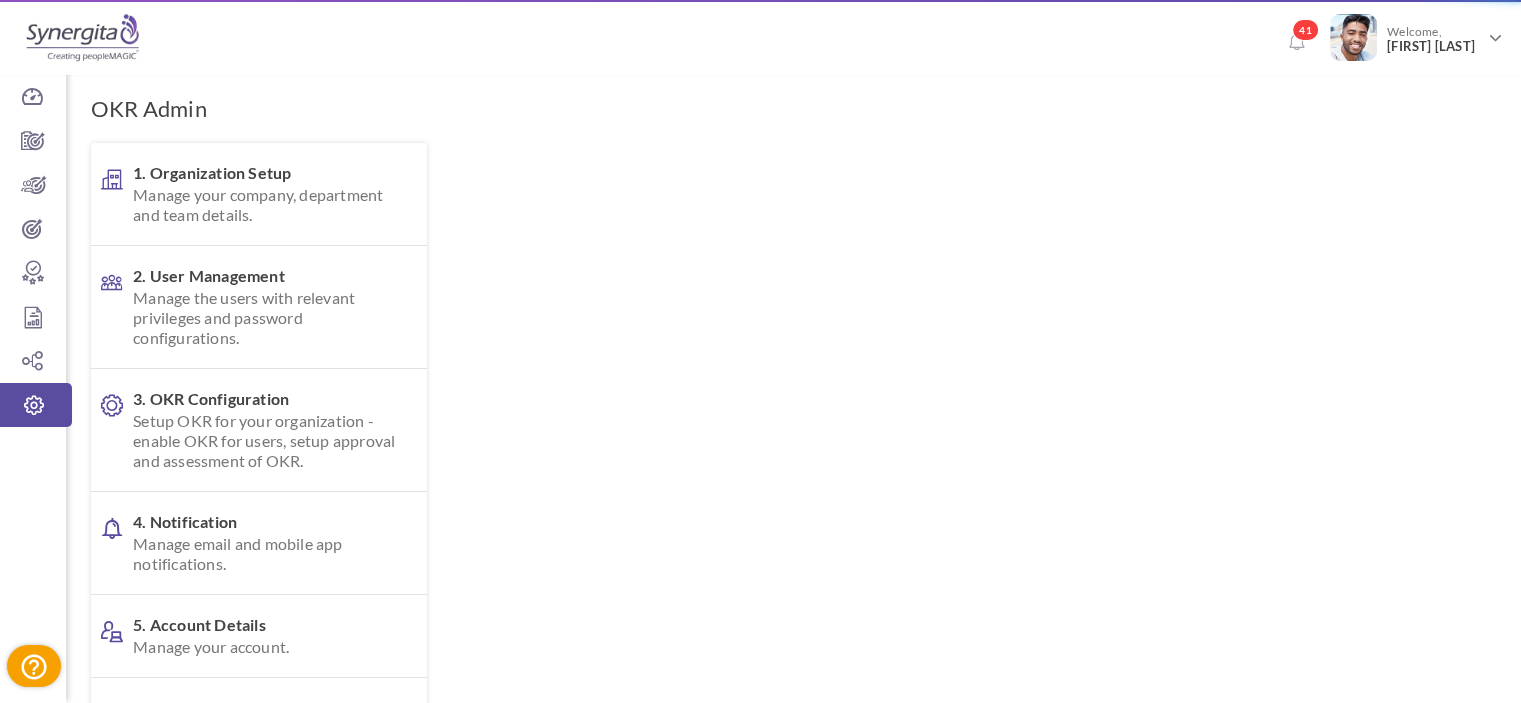 click on "Setup OKR for your organization - enable OKR for users, setup approval and assessment of OKR." at bounding box center [264, 441] 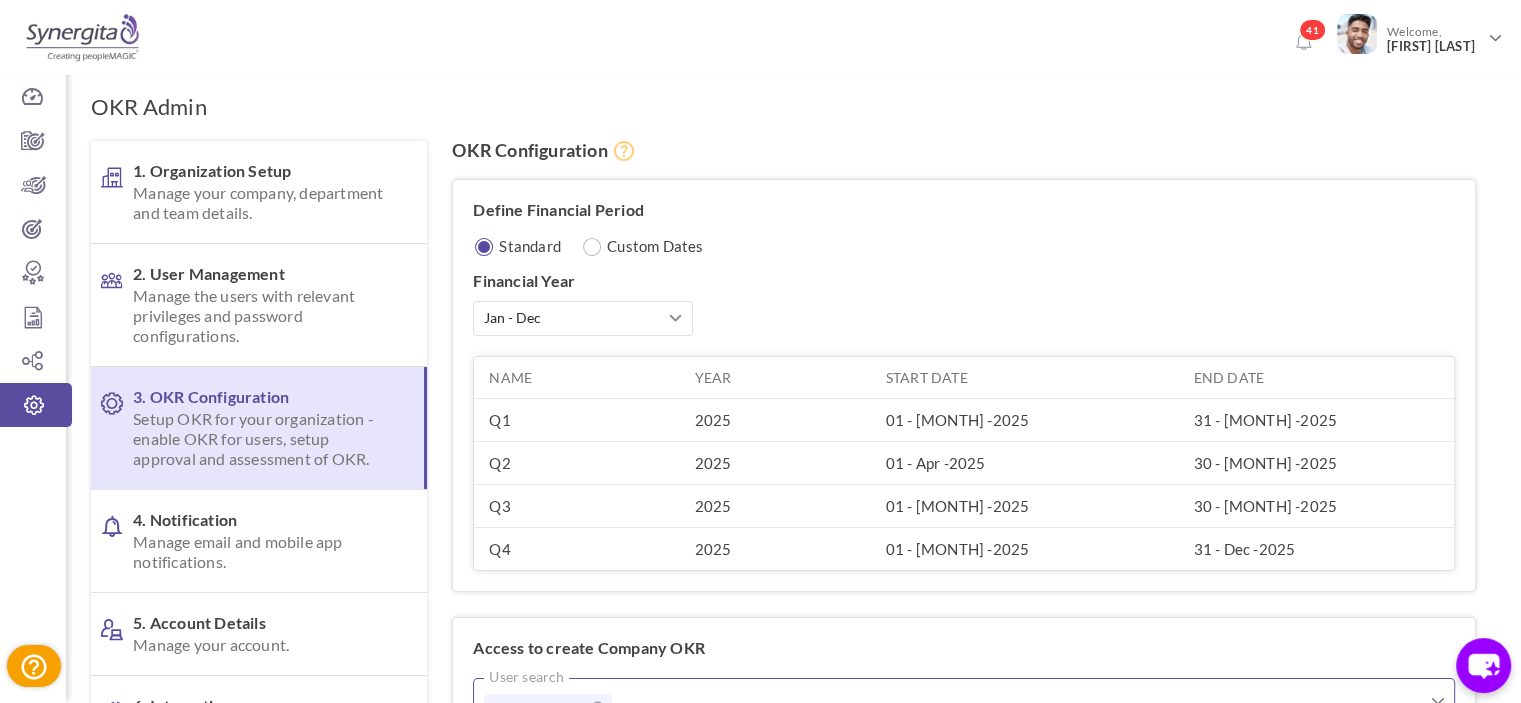scroll, scrollTop: 0, scrollLeft: 0, axis: both 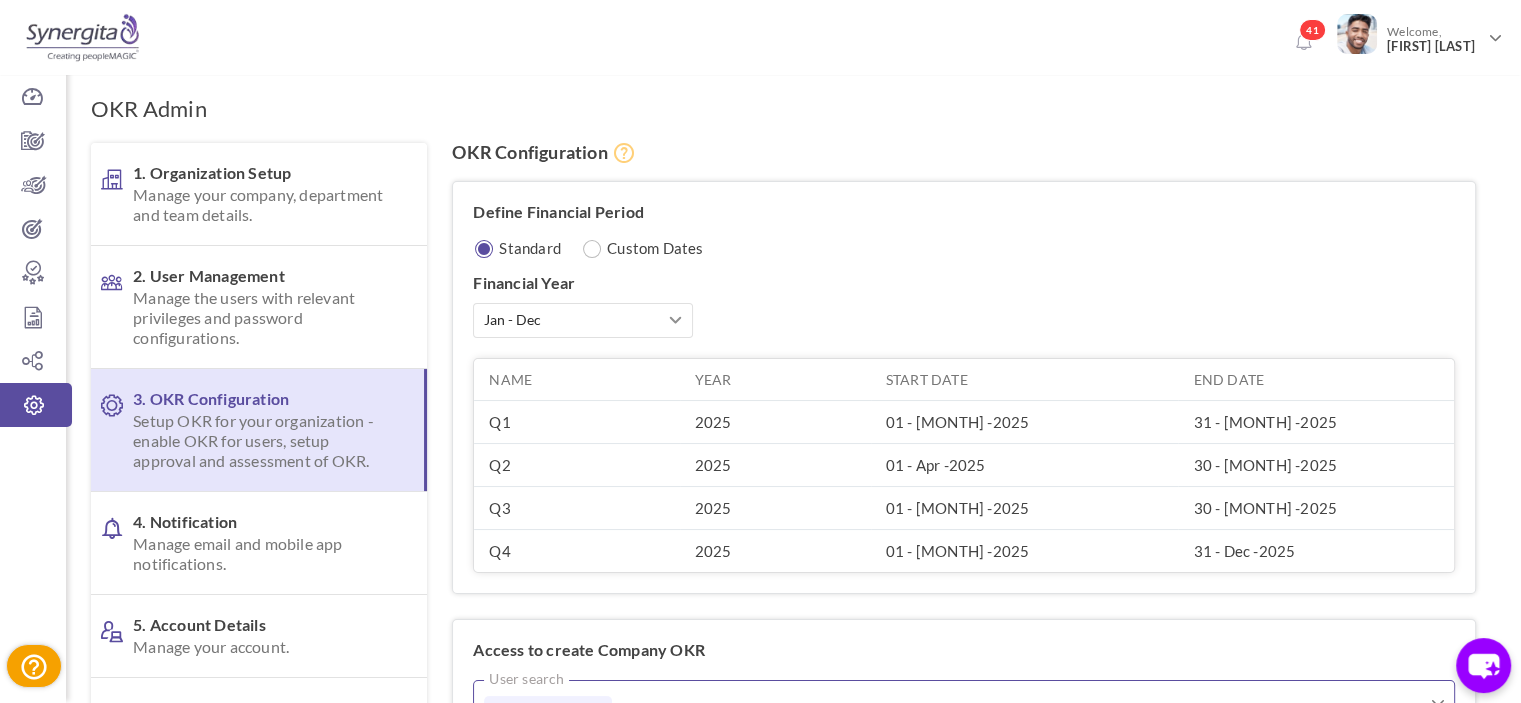 type 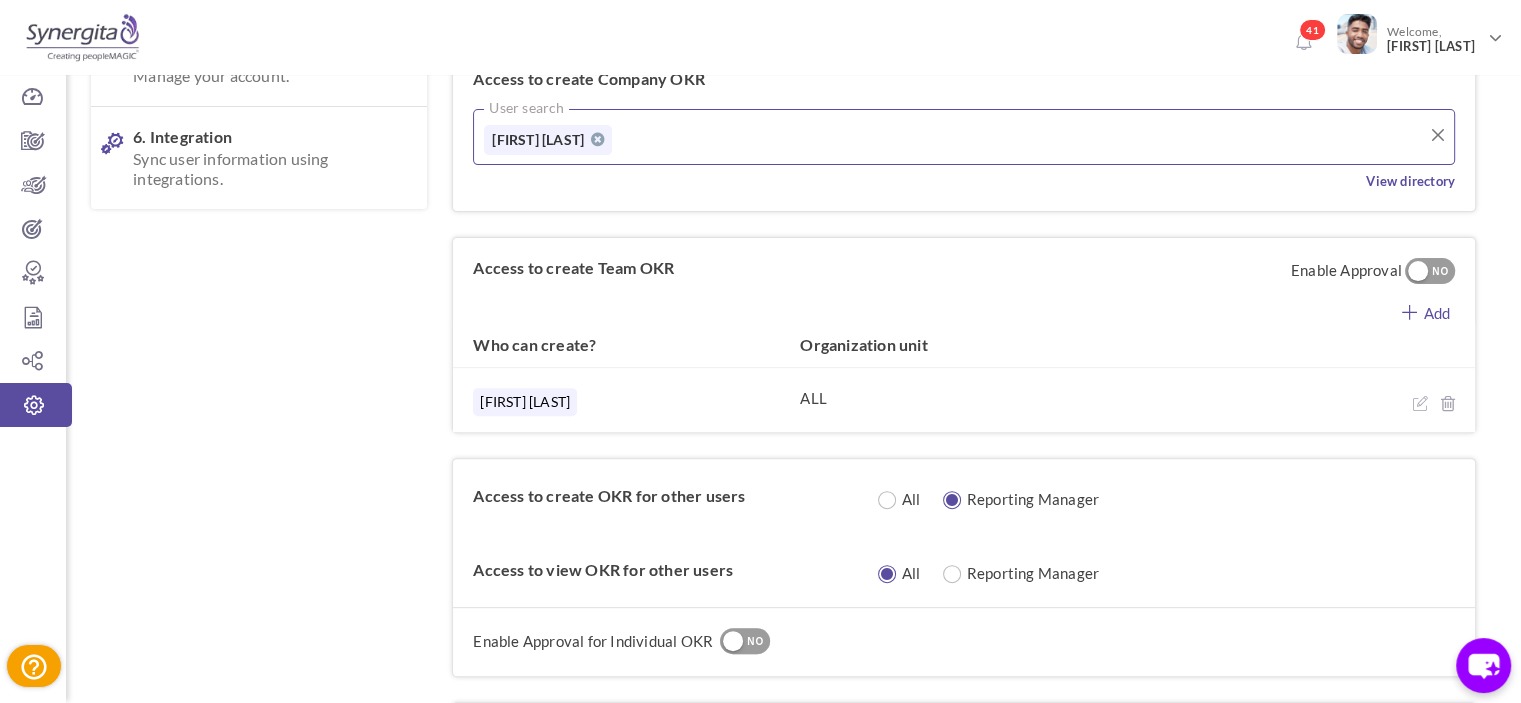 scroll, scrollTop: 800, scrollLeft: 0, axis: vertical 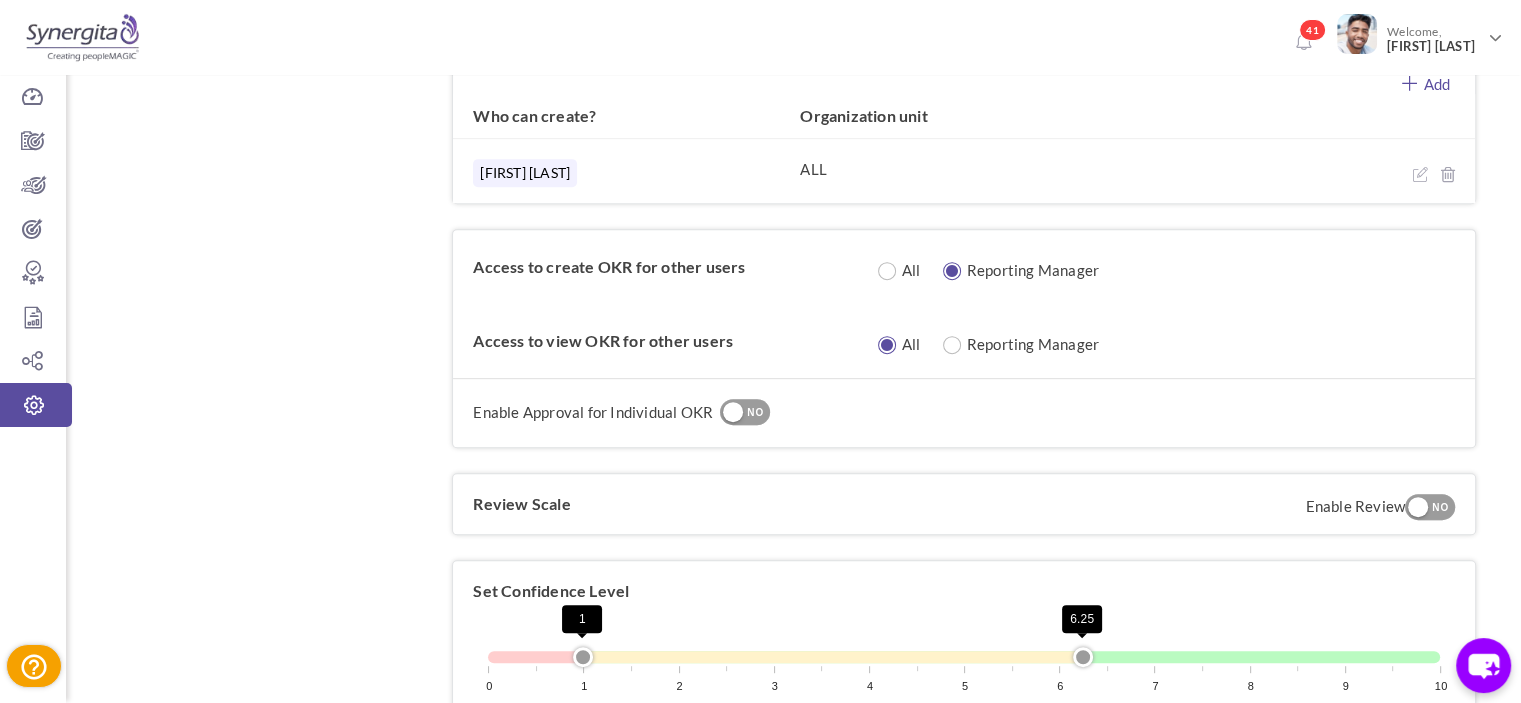 click at bounding box center [733, 412] 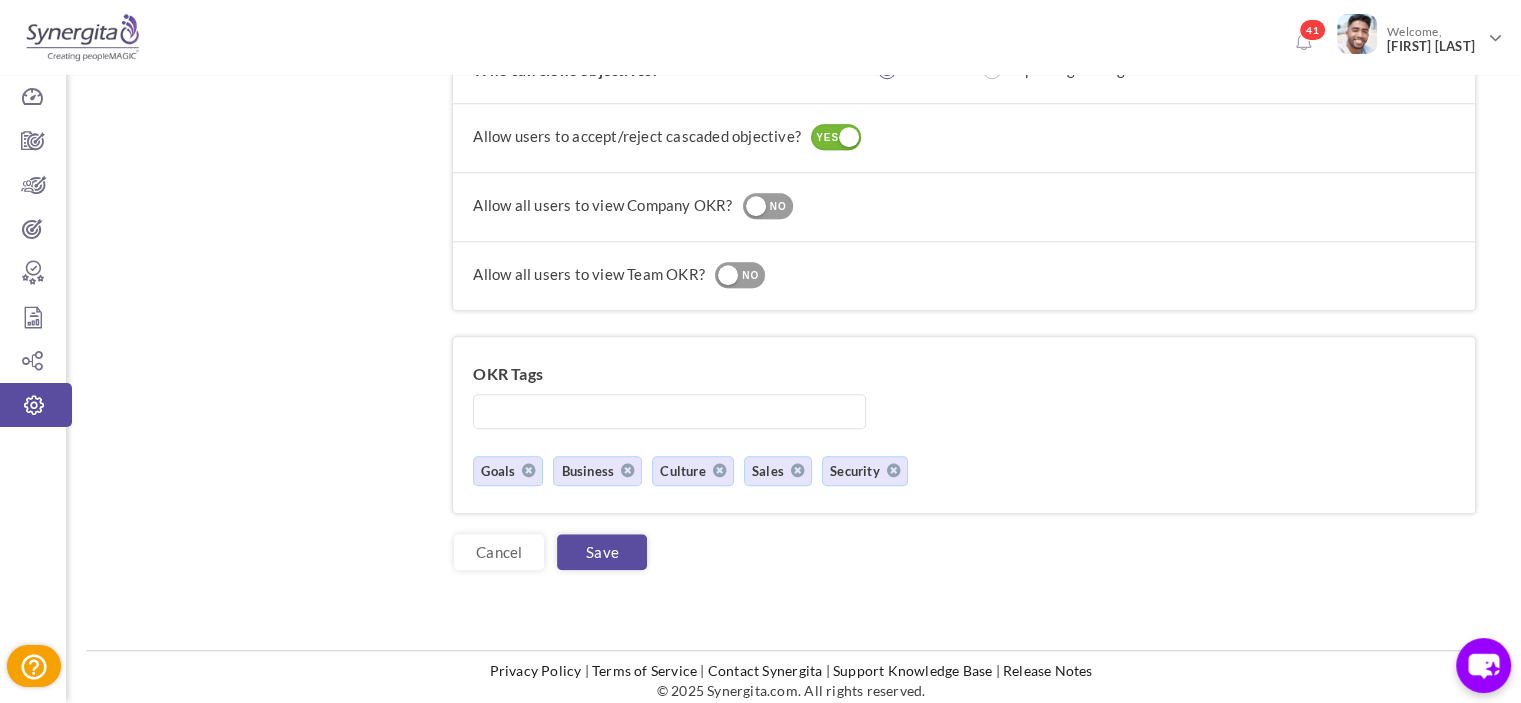click on "Cancel
Save" at bounding box center [964, 542] 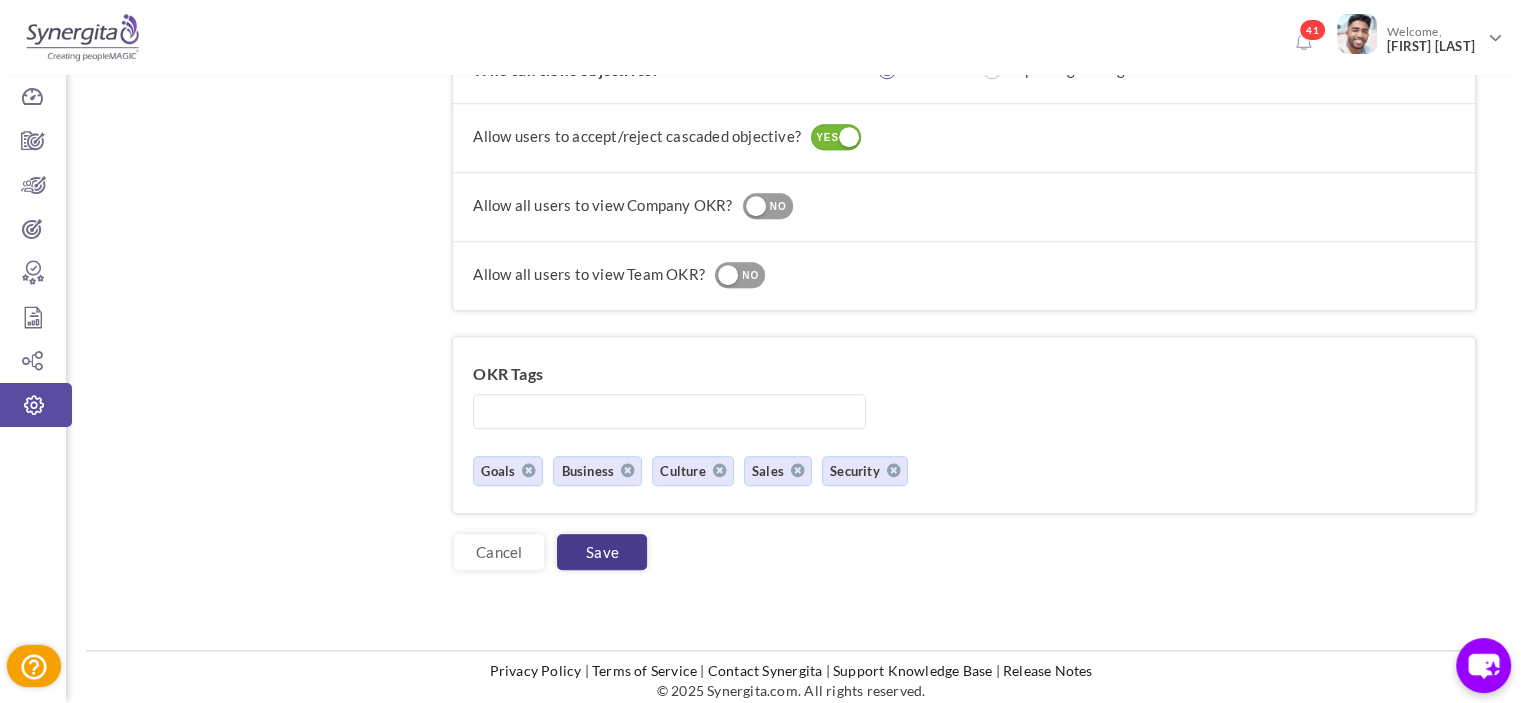 click on "Save" at bounding box center [602, 552] 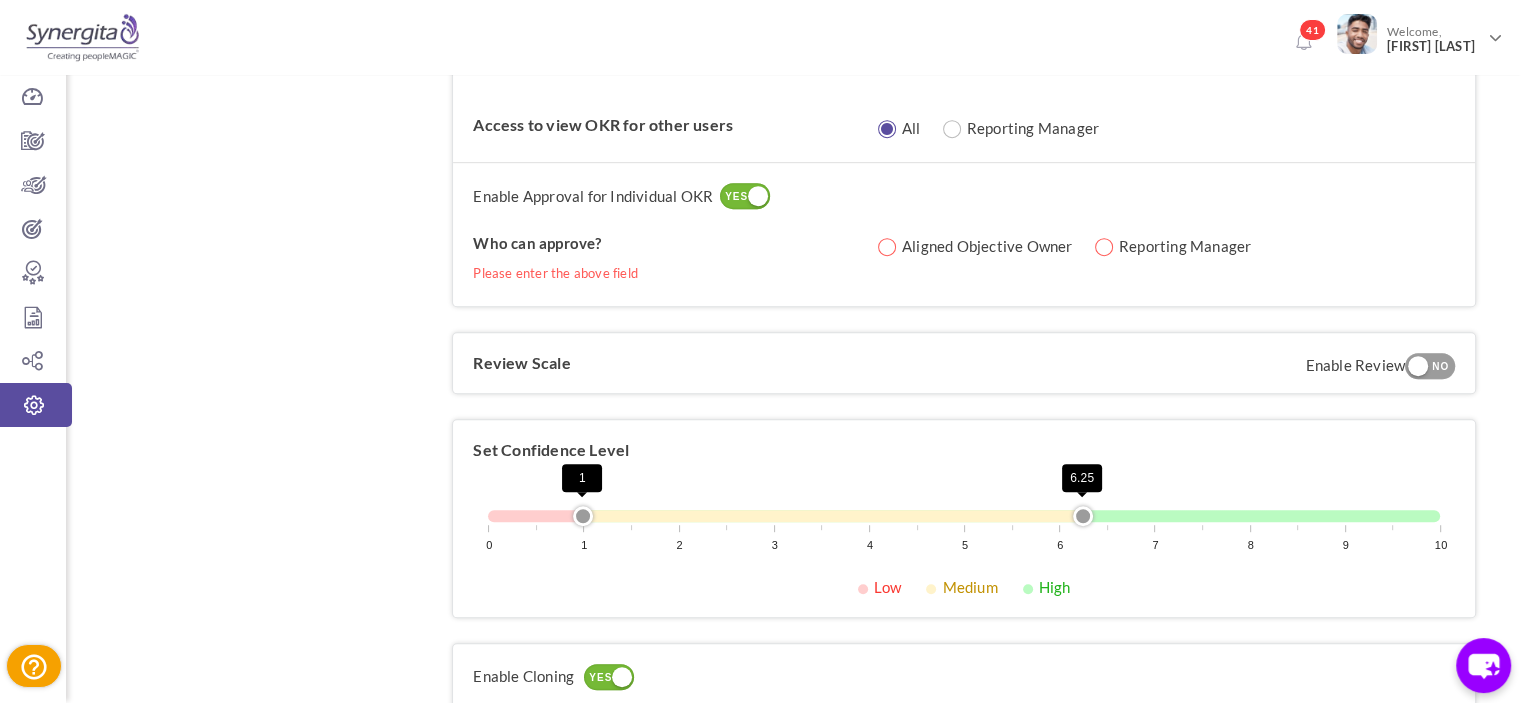 scroll, scrollTop: 974, scrollLeft: 0, axis: vertical 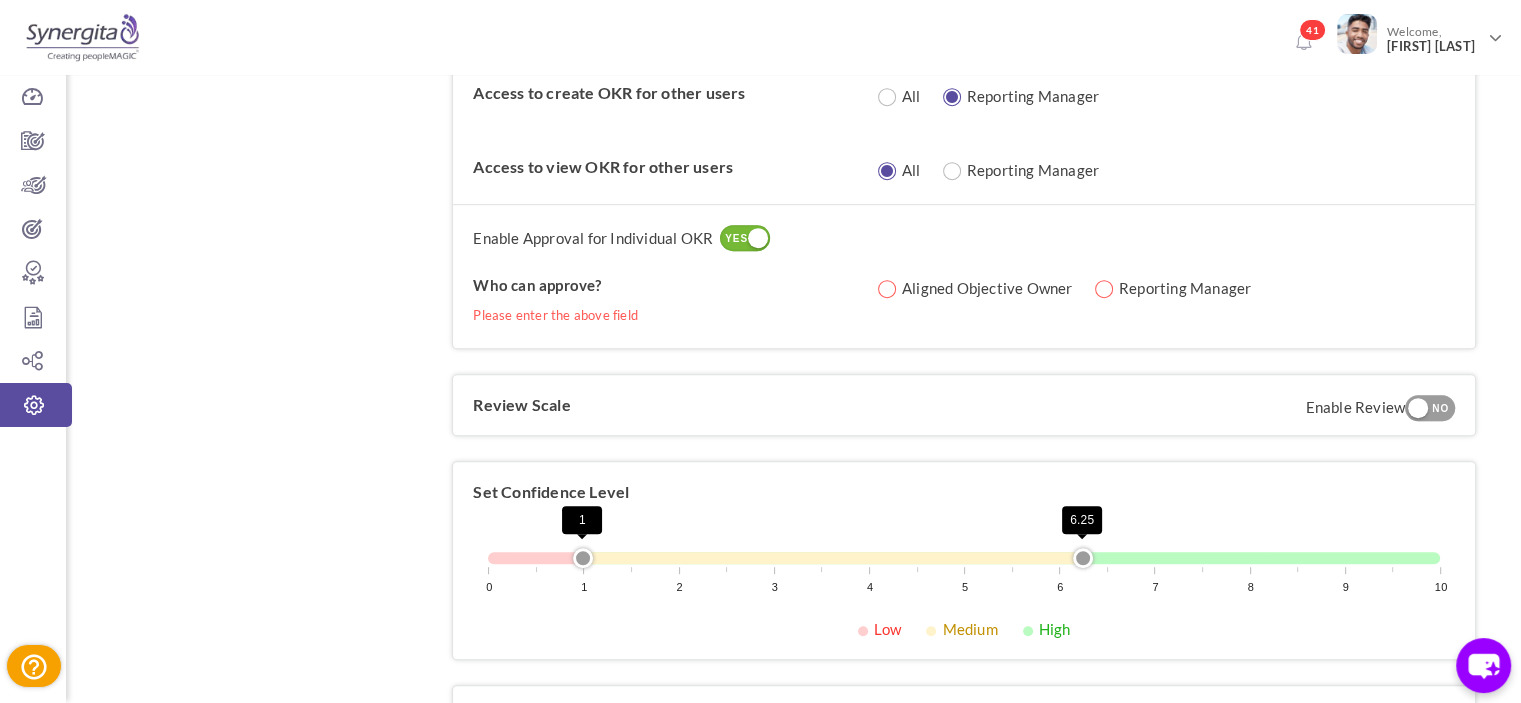 click on "Who can approve?
Aligned Objective Owner
Reporting Manager" at bounding box center (964, 277) 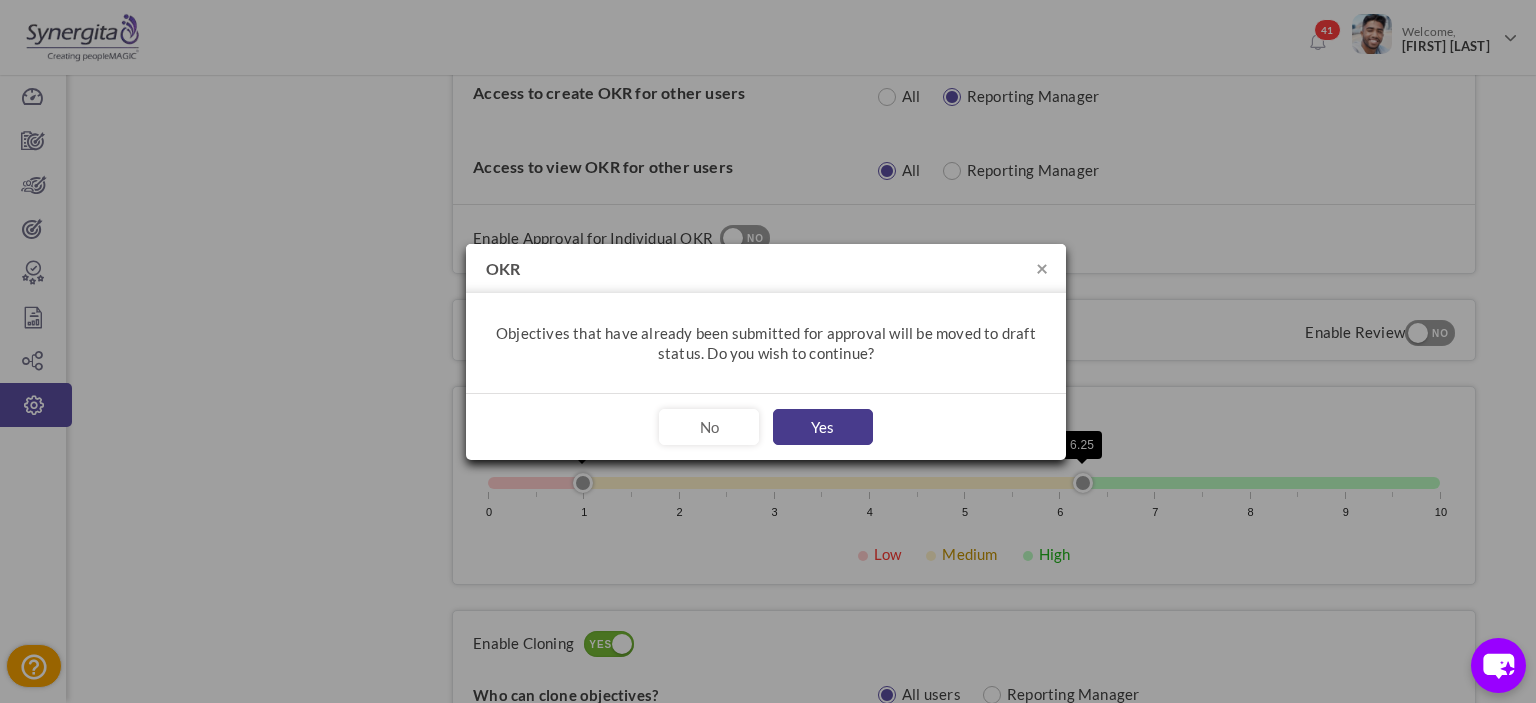 click on "Yes" at bounding box center [823, 427] 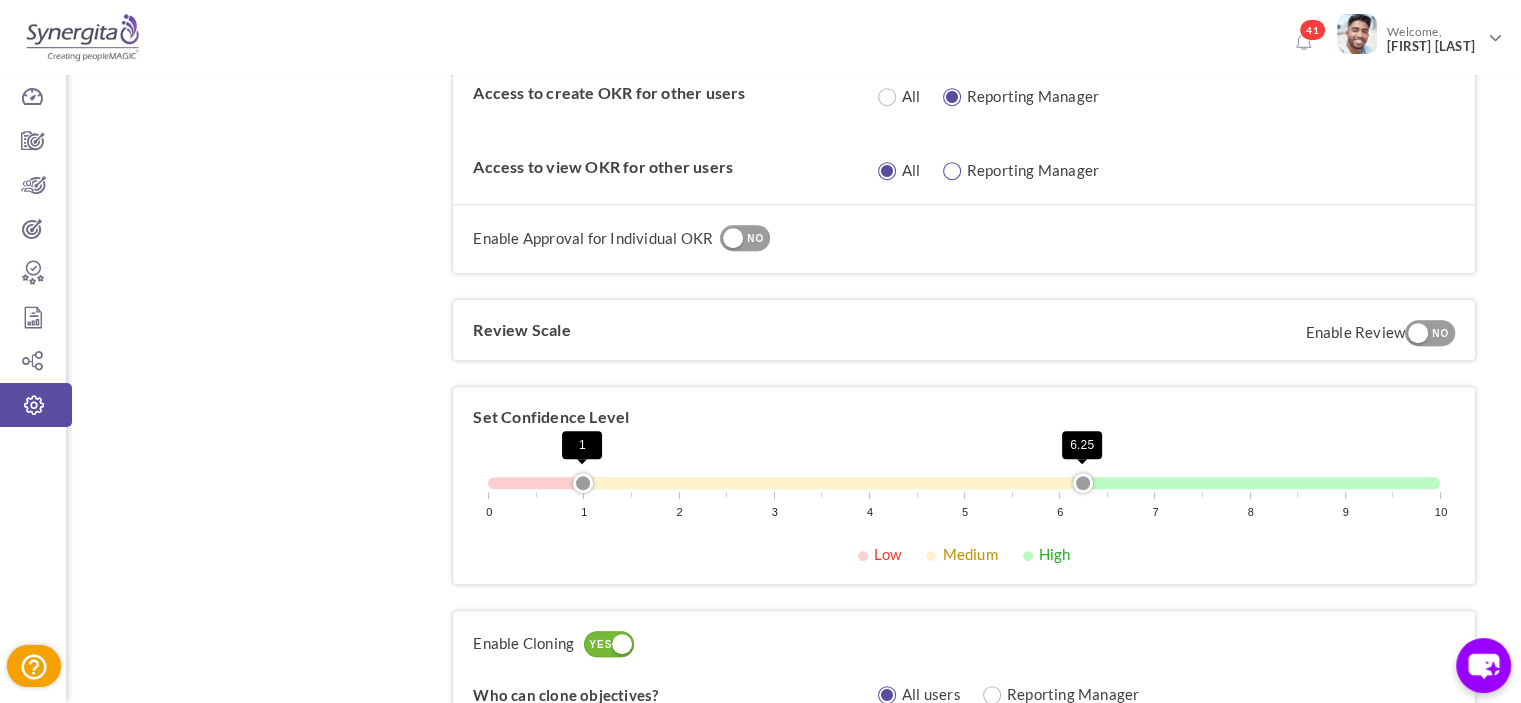 click at bounding box center (960, 171) 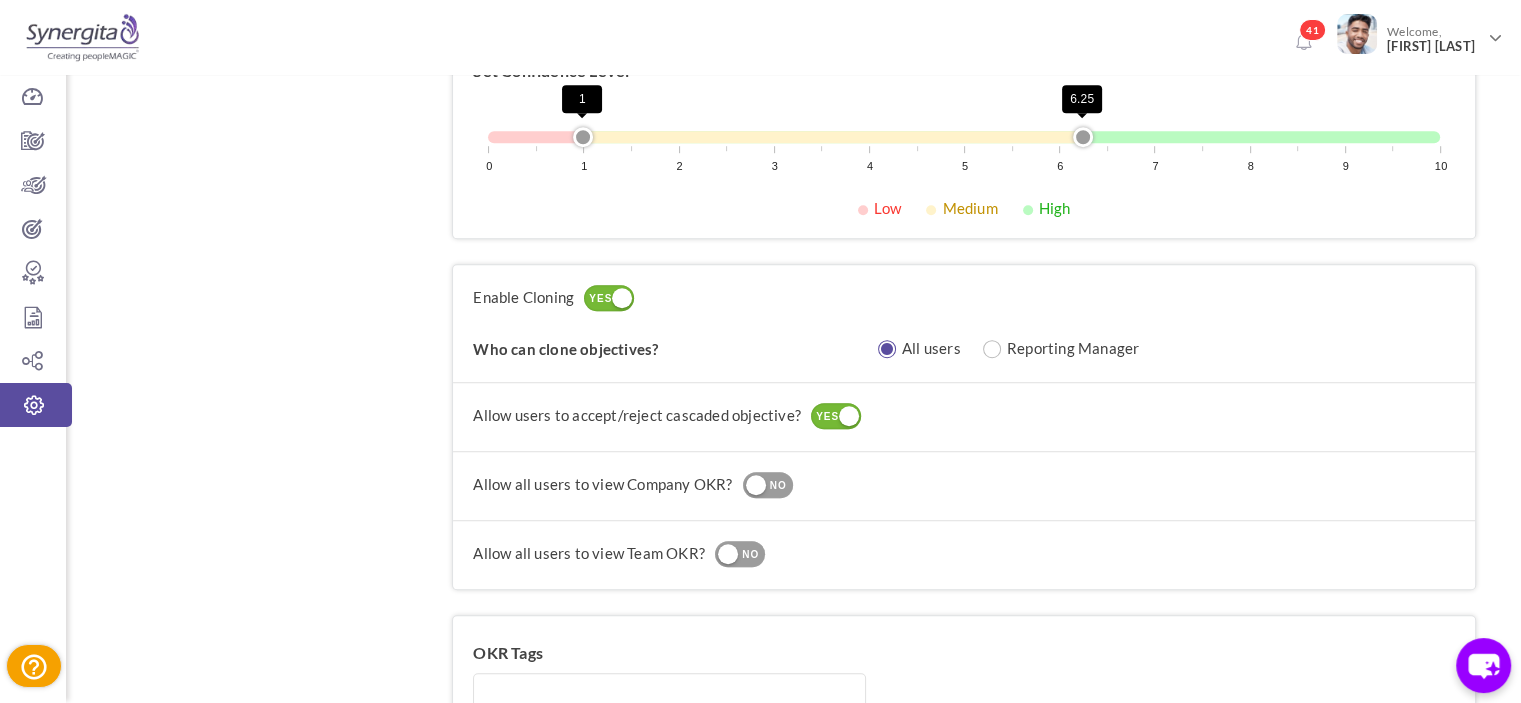 scroll, scrollTop: 1599, scrollLeft: 0, axis: vertical 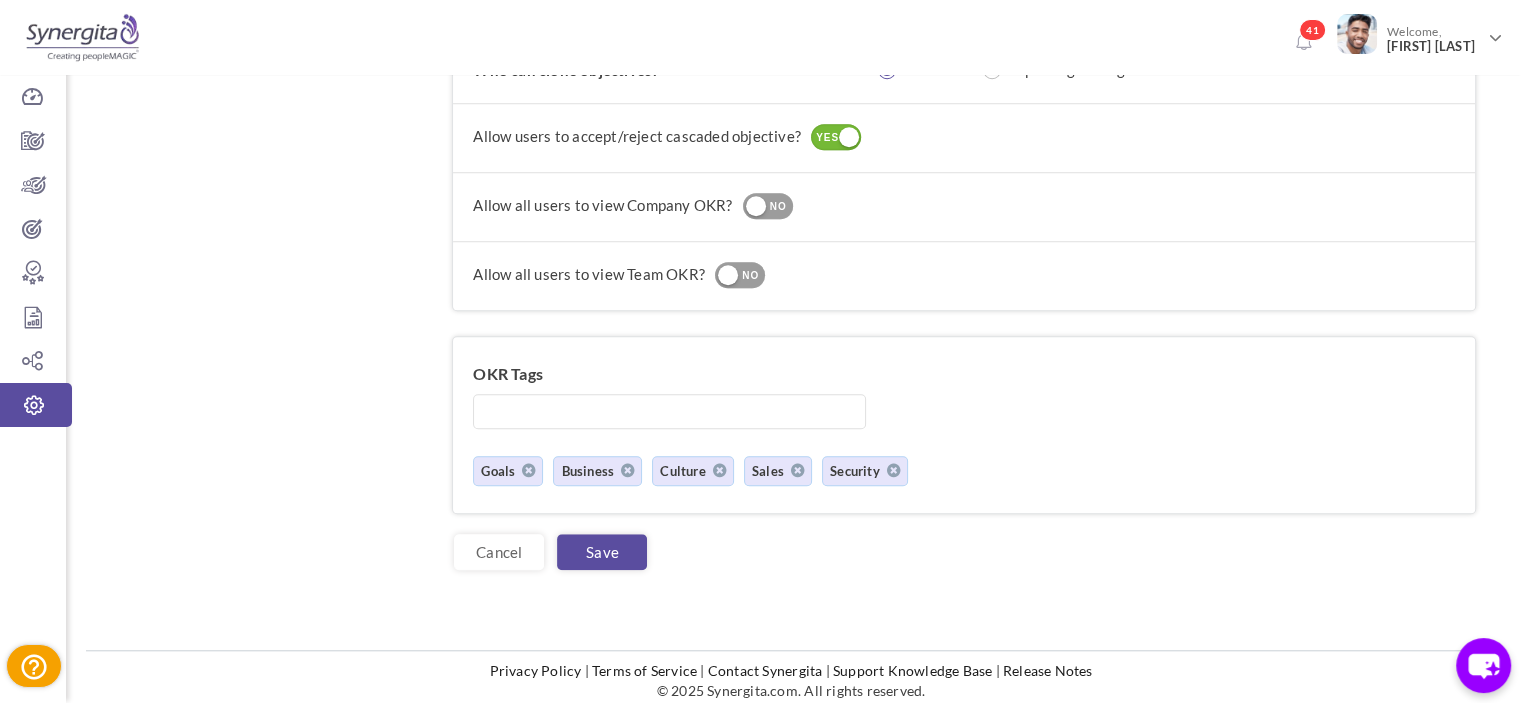 click on "Save" at bounding box center (602, 552) 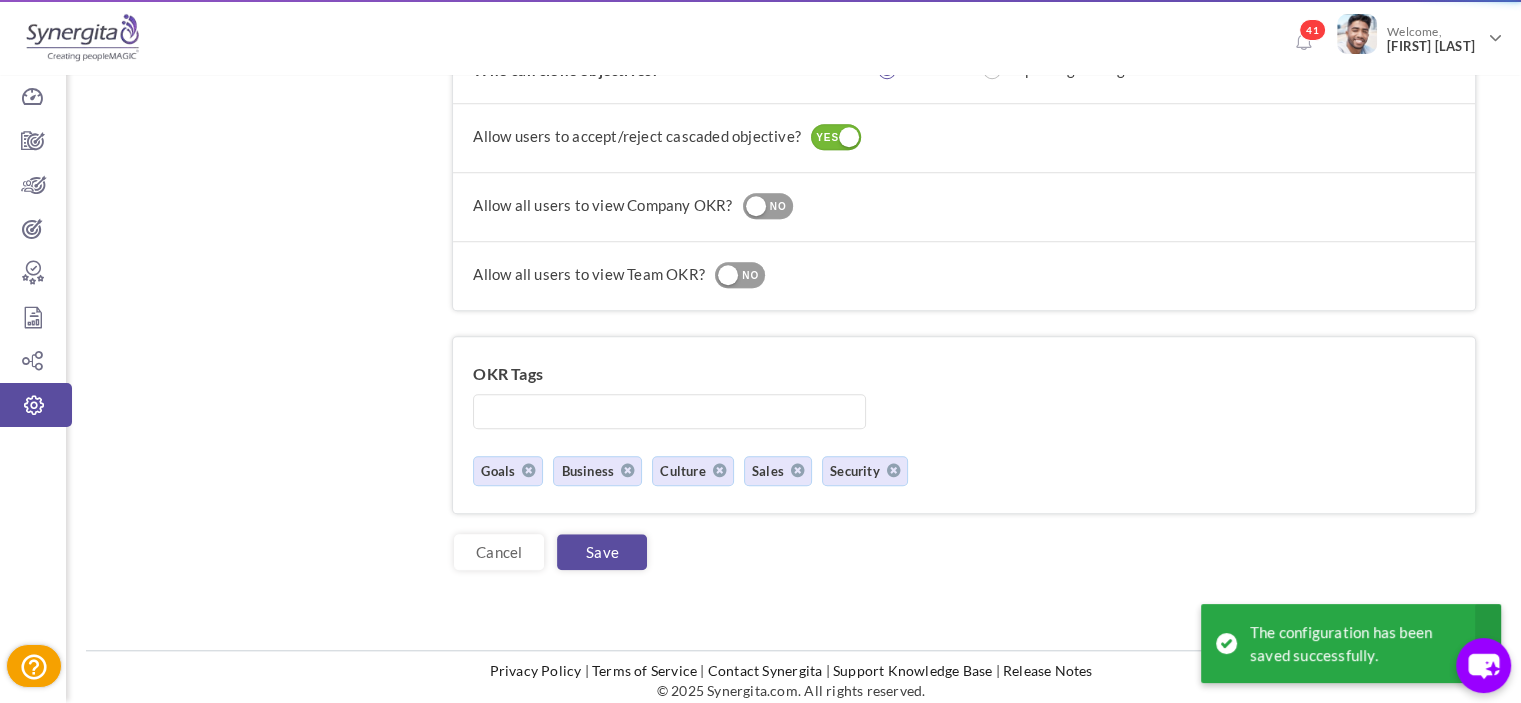 scroll, scrollTop: 0, scrollLeft: 0, axis: both 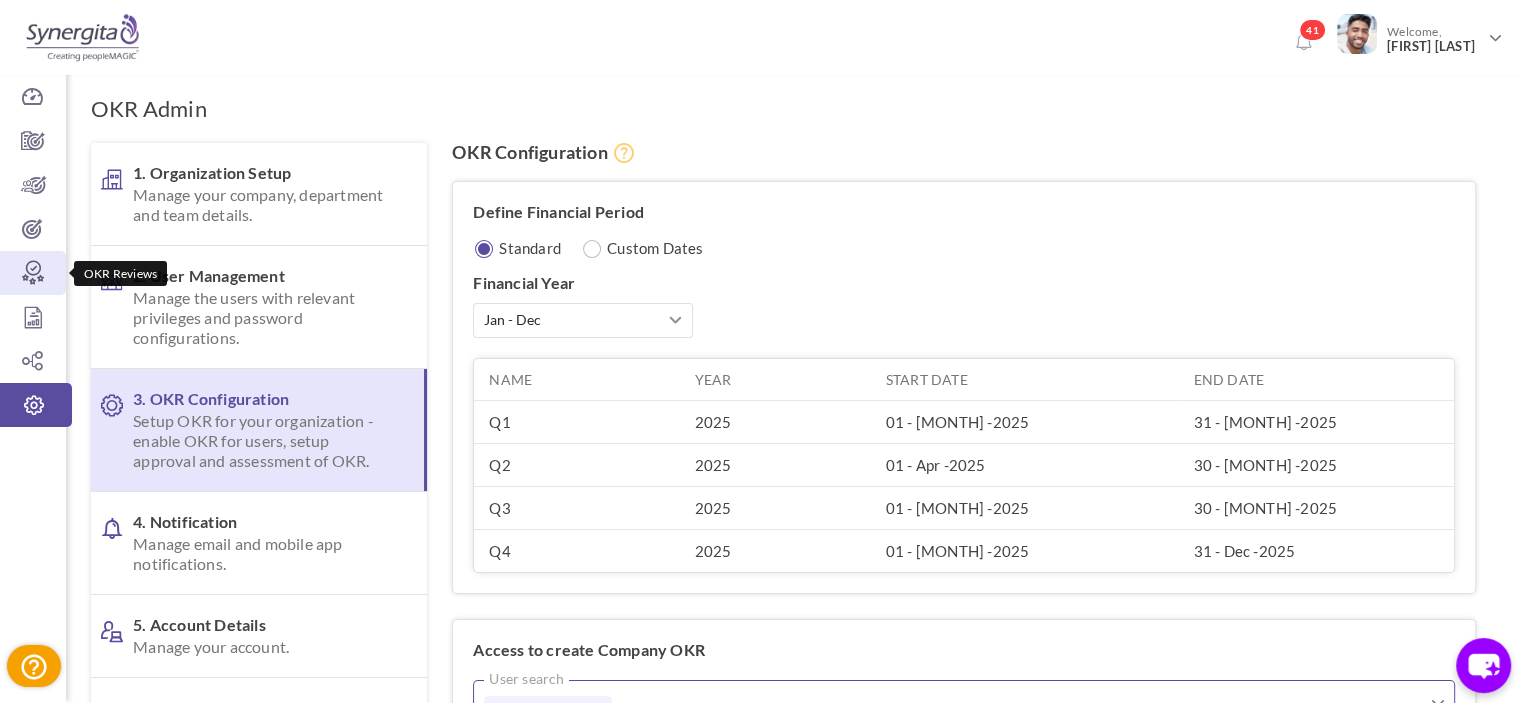 click at bounding box center (33, 273) 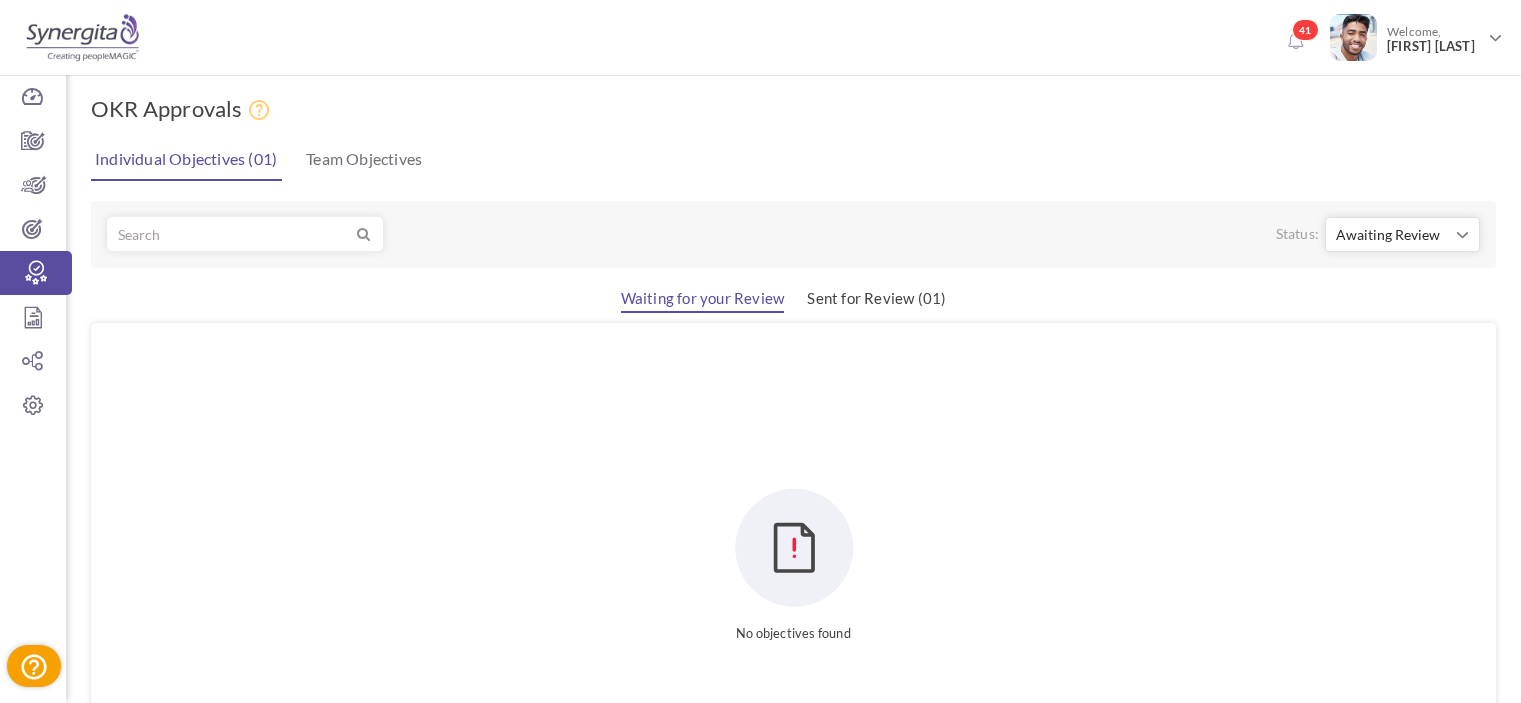 scroll, scrollTop: 0, scrollLeft: 0, axis: both 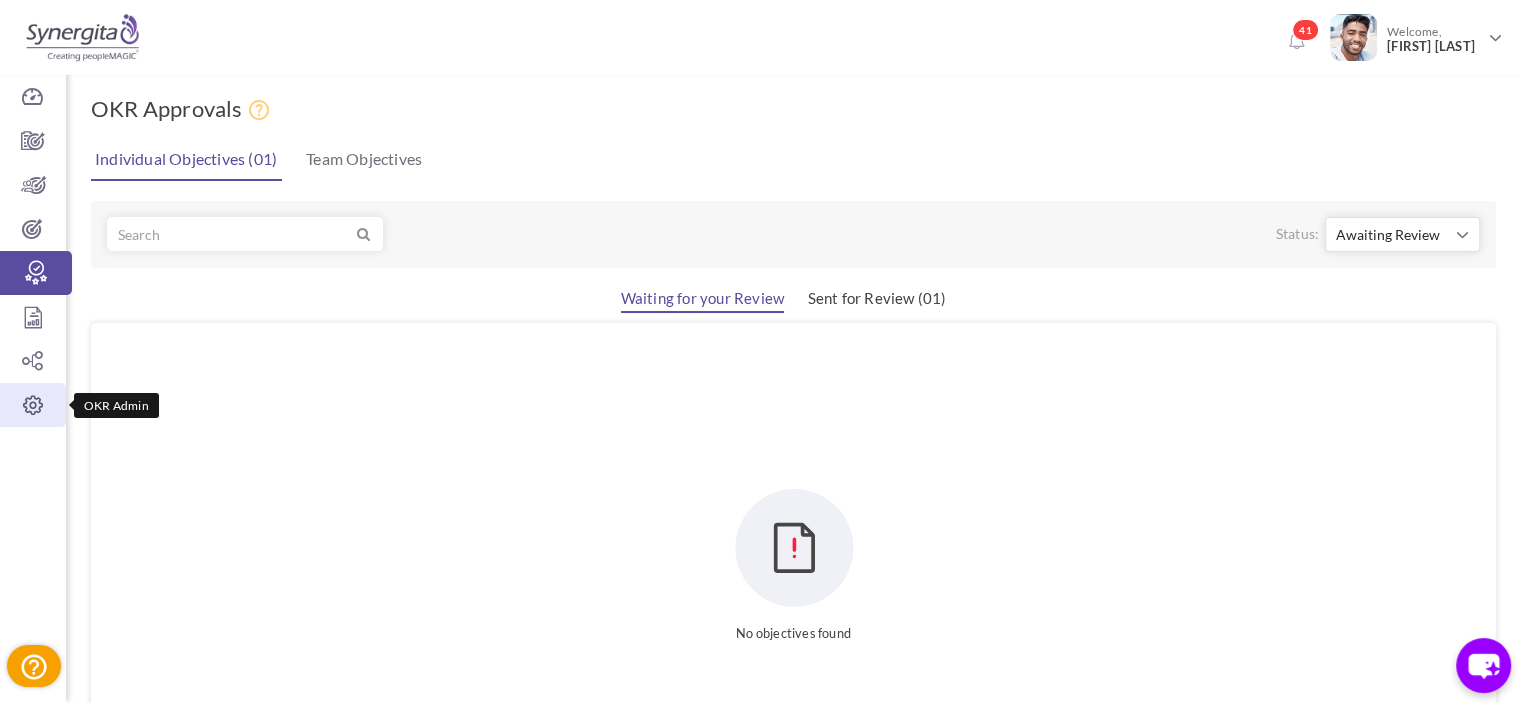 click on "OKR Admin" at bounding box center (33, 405) 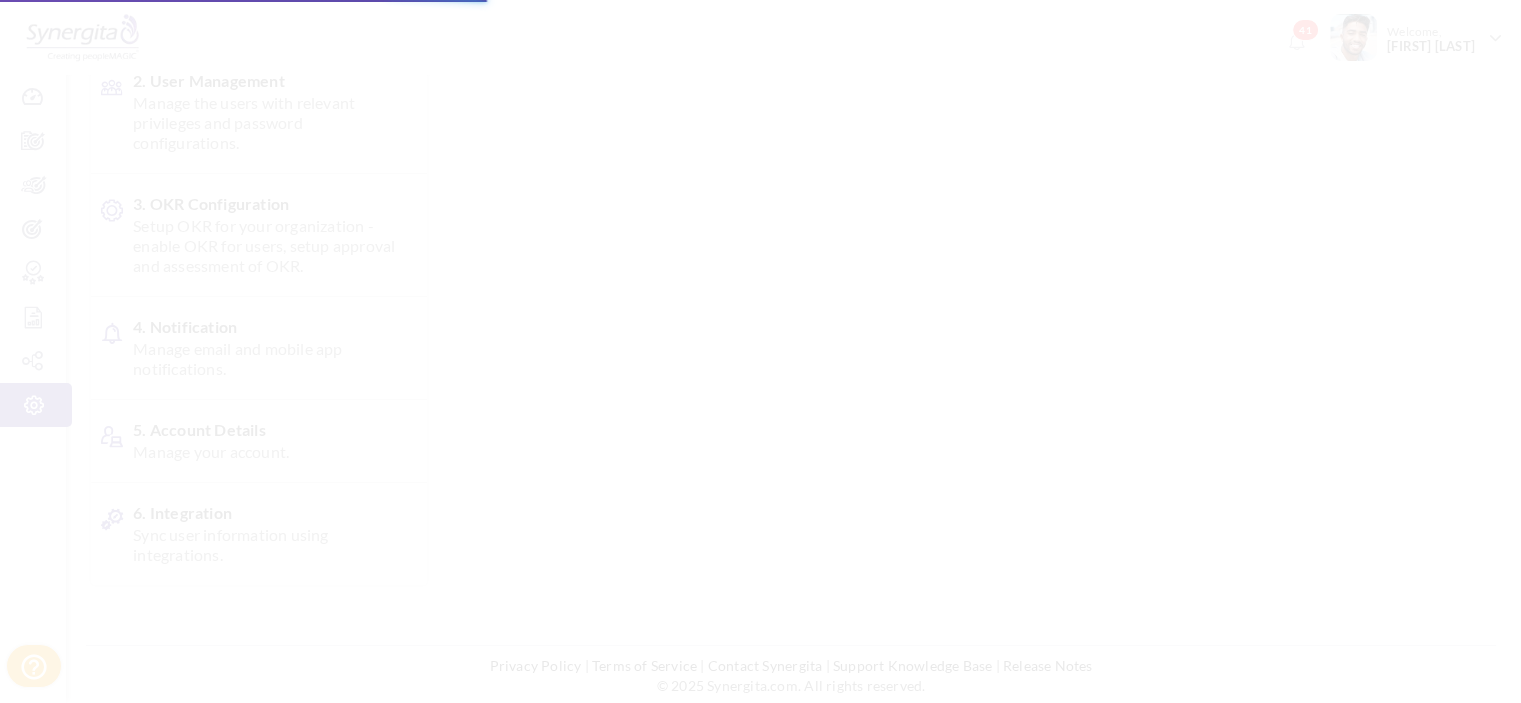 scroll, scrollTop: 196, scrollLeft: 0, axis: vertical 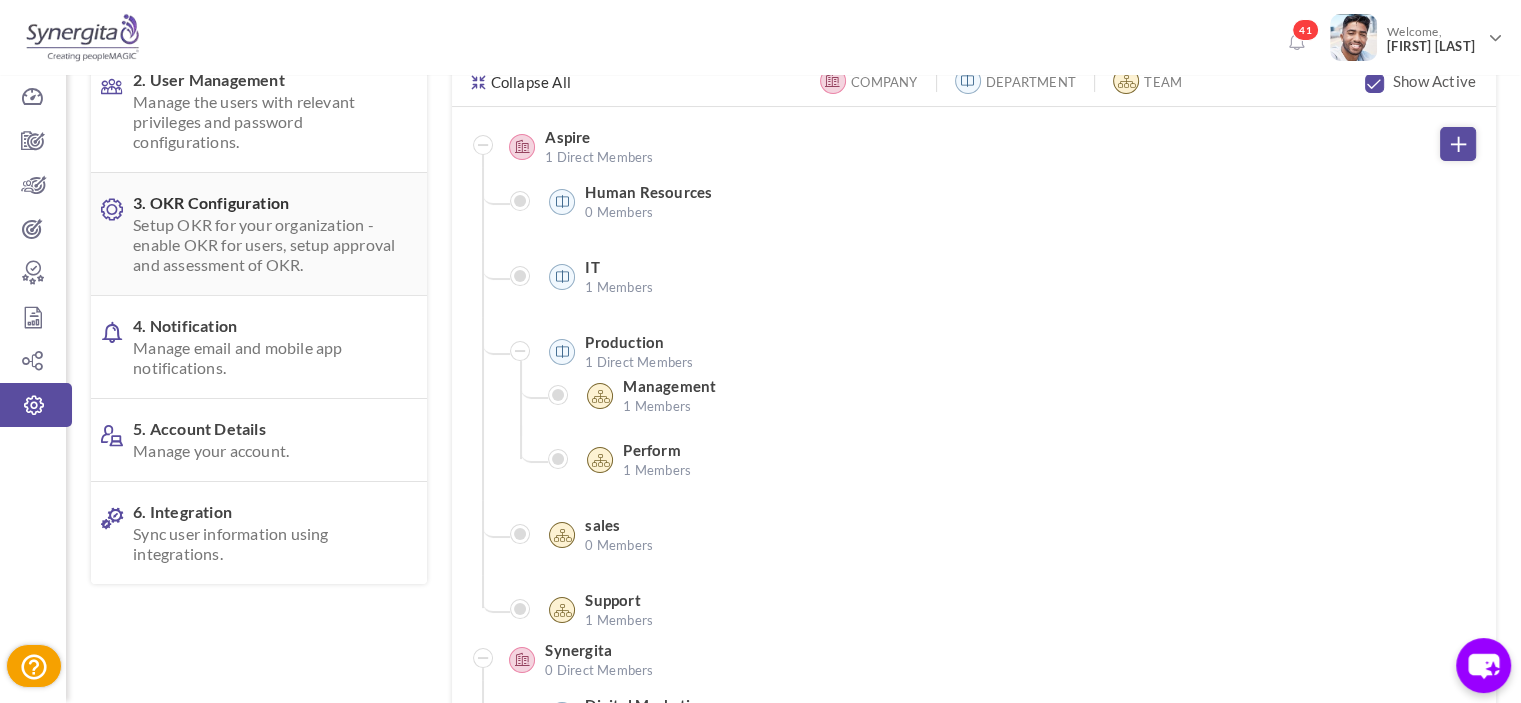 click on "Setup OKR for your organization - enable OKR for users, setup approval and assessment of OKR." at bounding box center [264, 245] 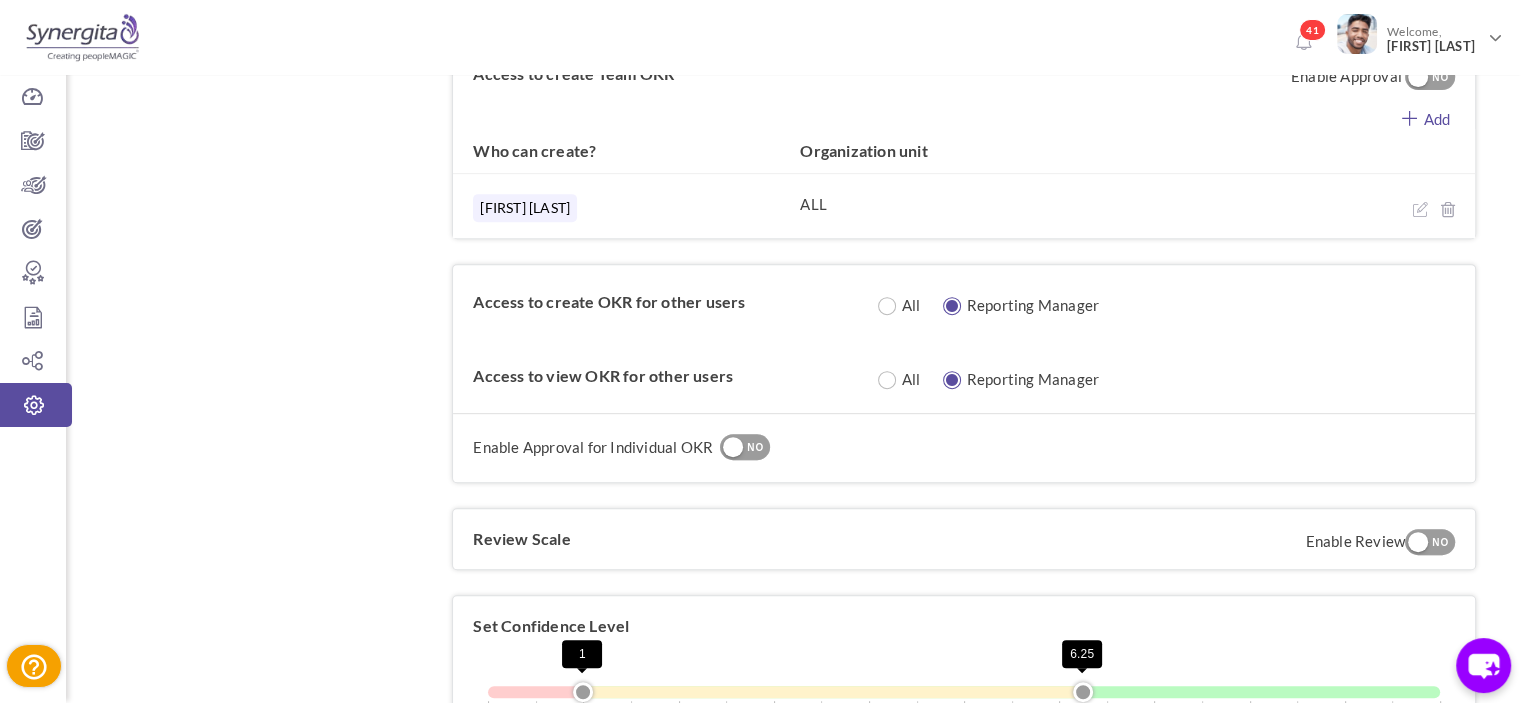 scroll, scrollTop: 800, scrollLeft: 0, axis: vertical 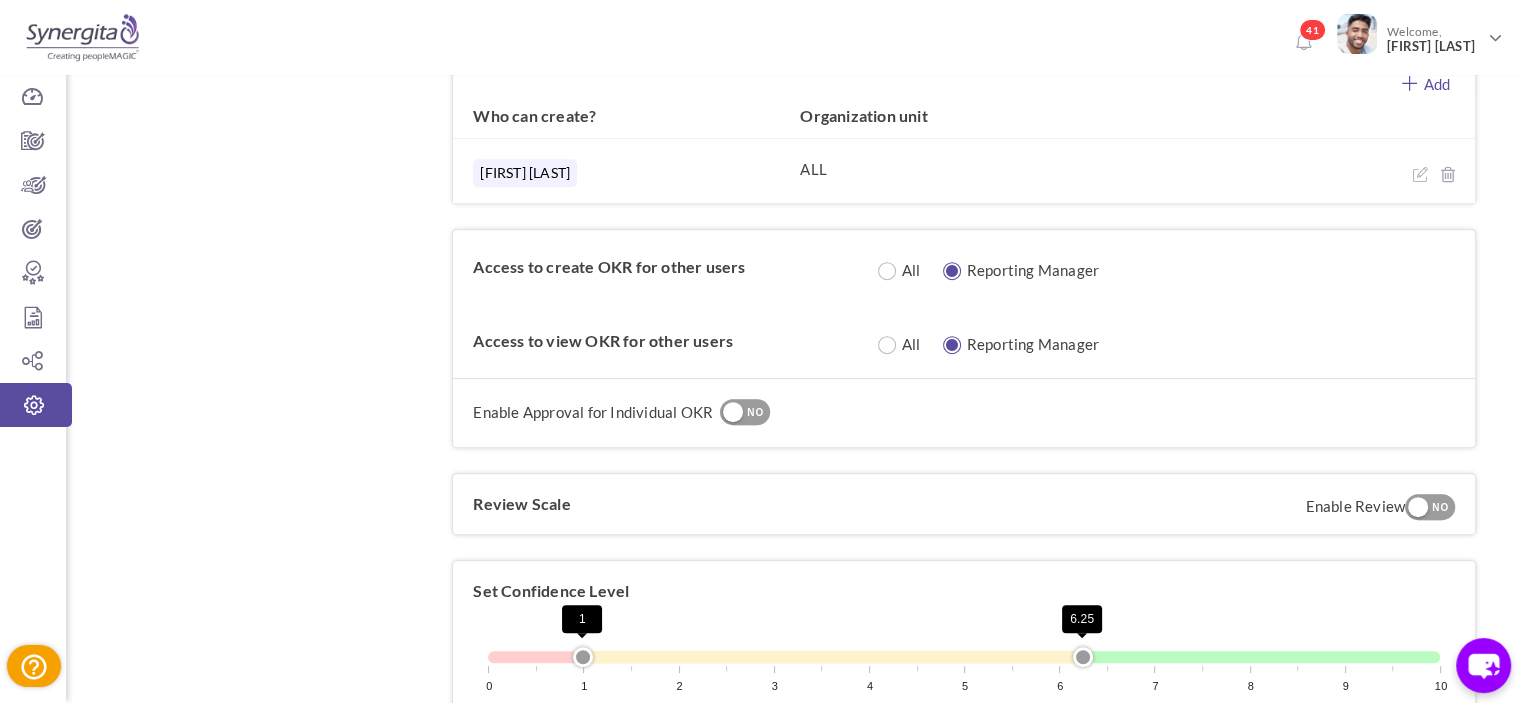 click on "NO" at bounding box center (755, 413) 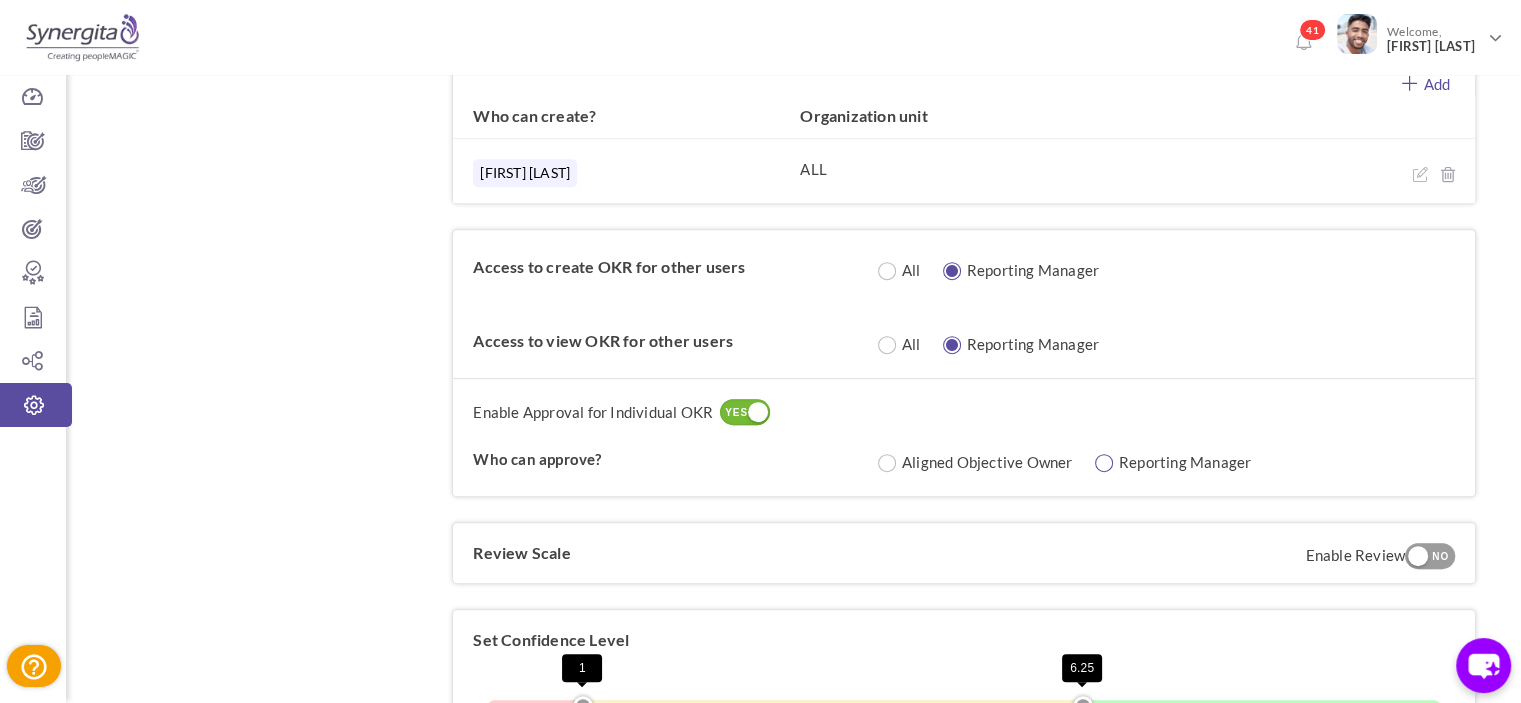click at bounding box center (1112, 463) 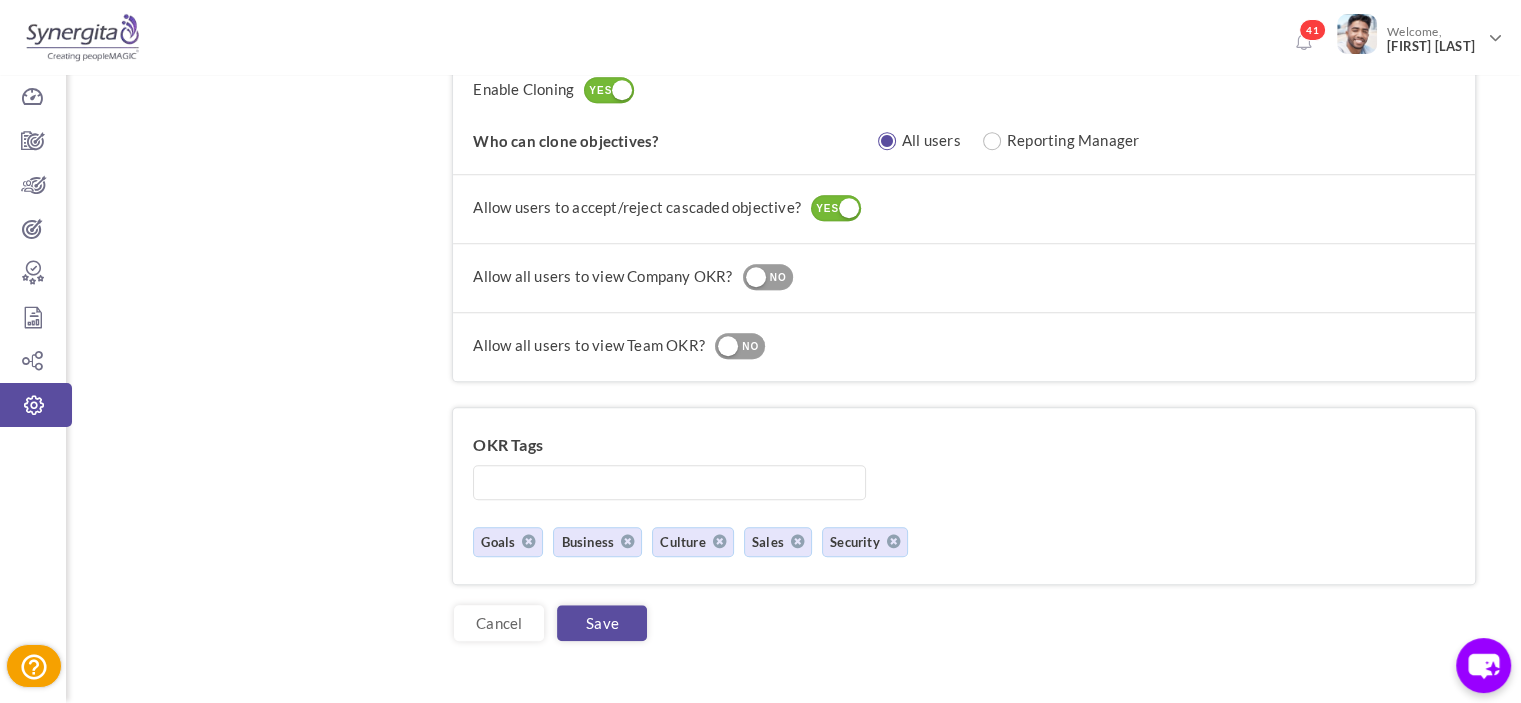 scroll, scrollTop: 1648, scrollLeft: 0, axis: vertical 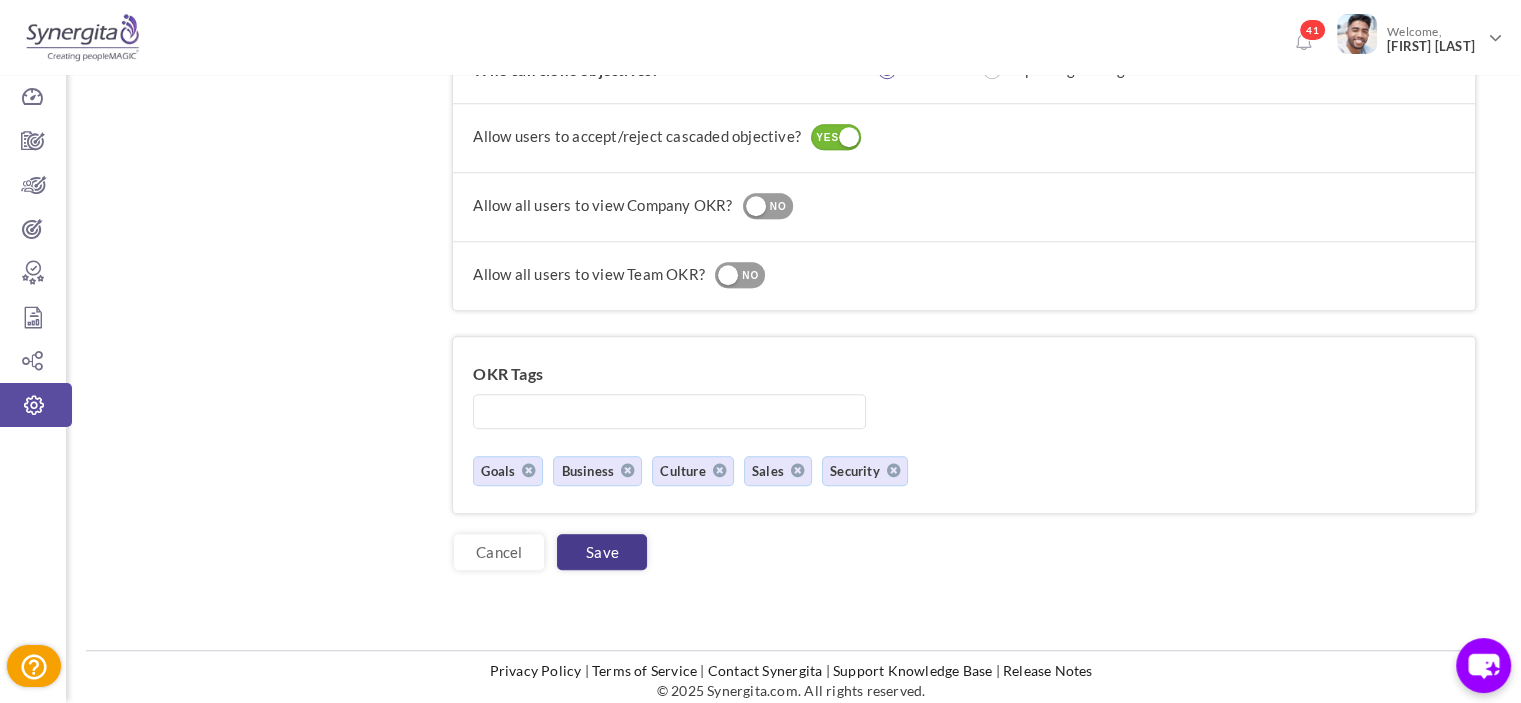 click on "Save" at bounding box center [602, 552] 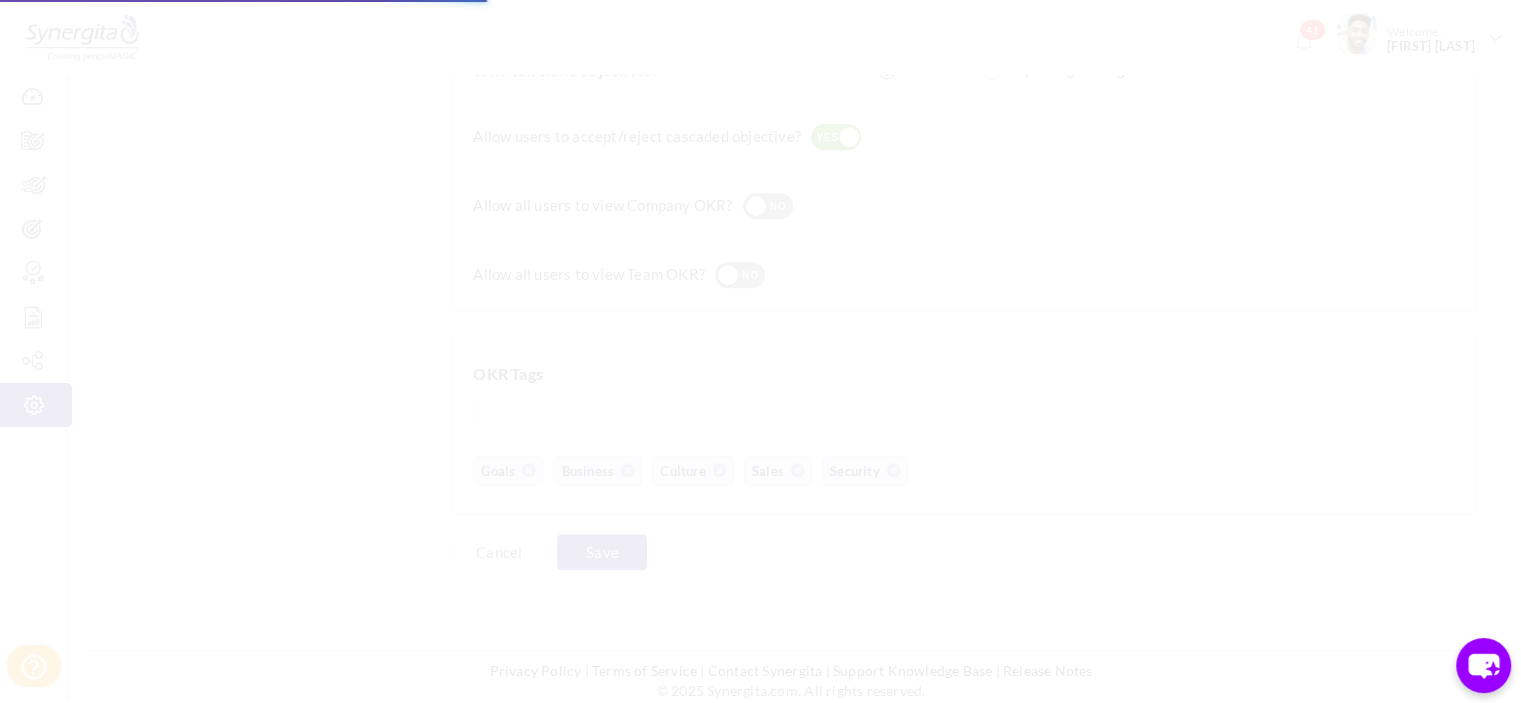 scroll, scrollTop: 0, scrollLeft: 0, axis: both 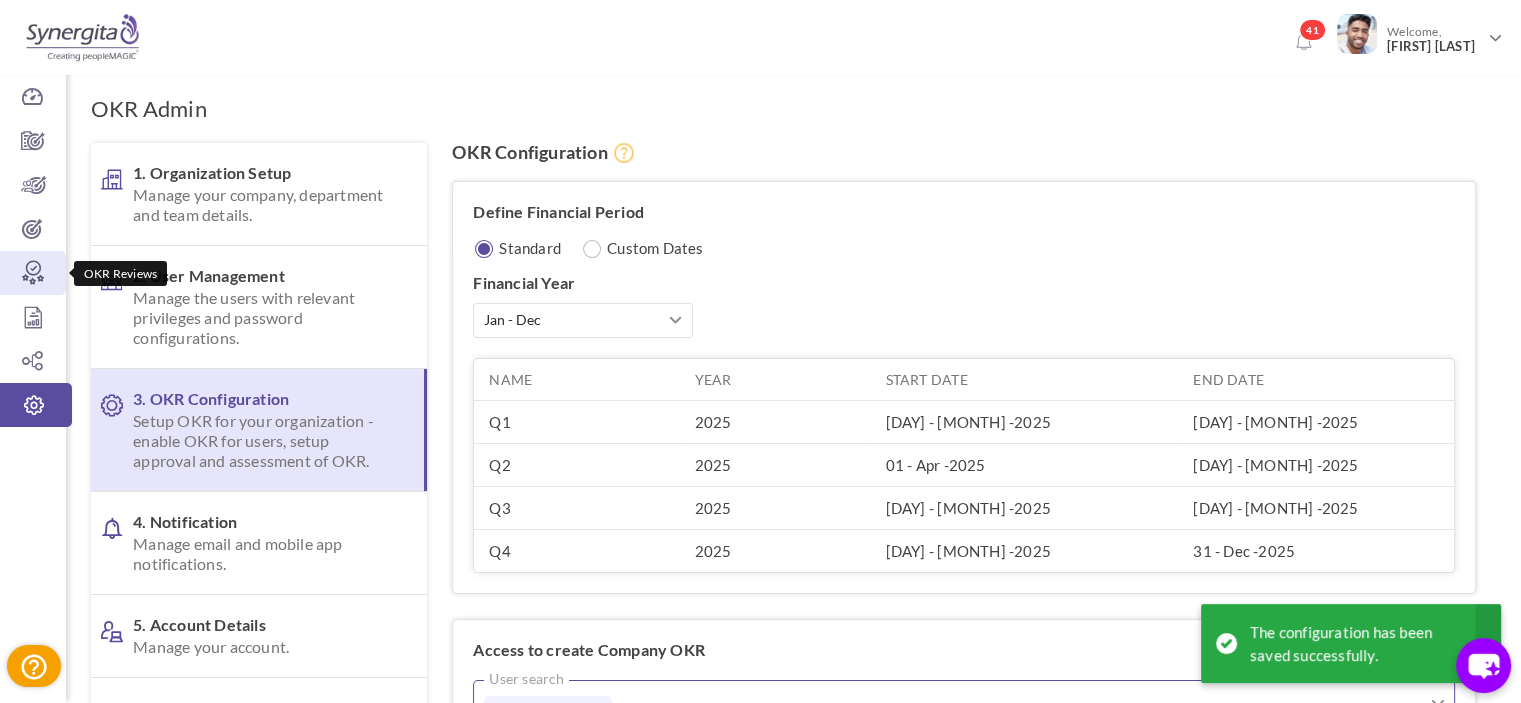click at bounding box center [33, 273] 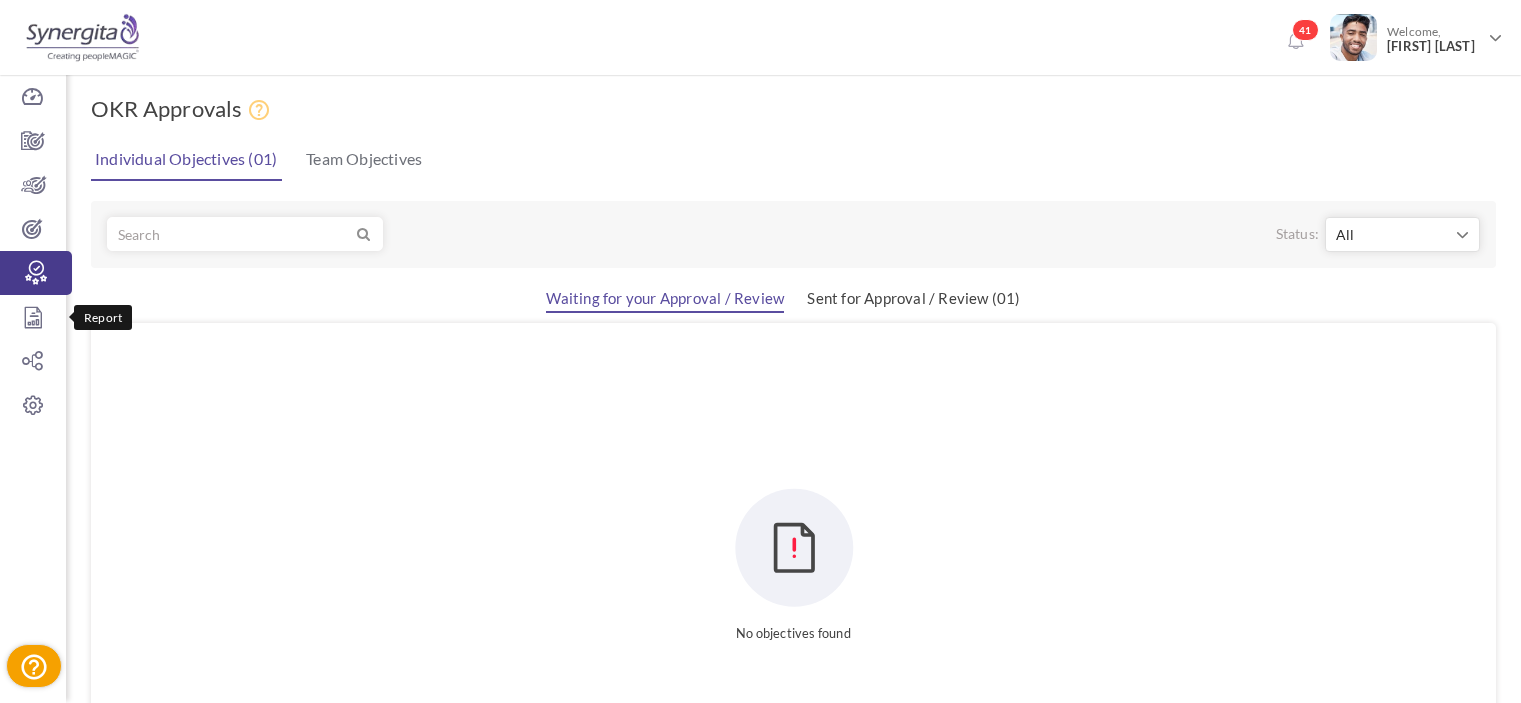 scroll, scrollTop: 0, scrollLeft: 0, axis: both 